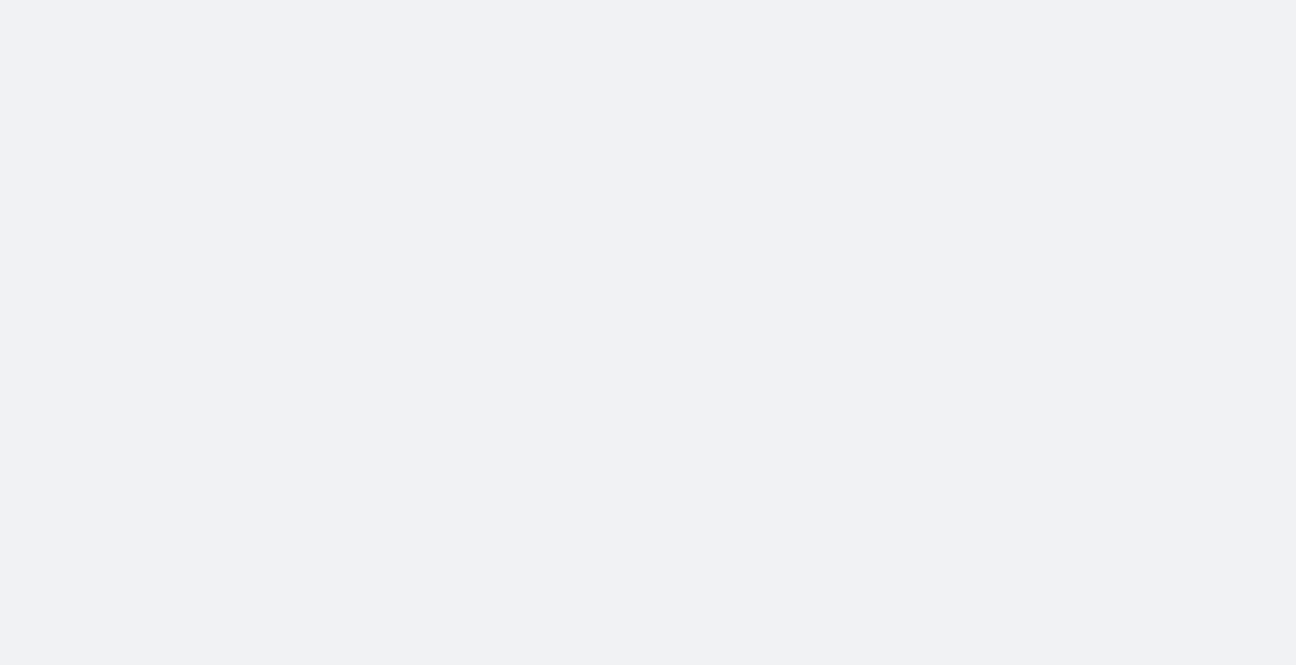 scroll, scrollTop: 0, scrollLeft: 0, axis: both 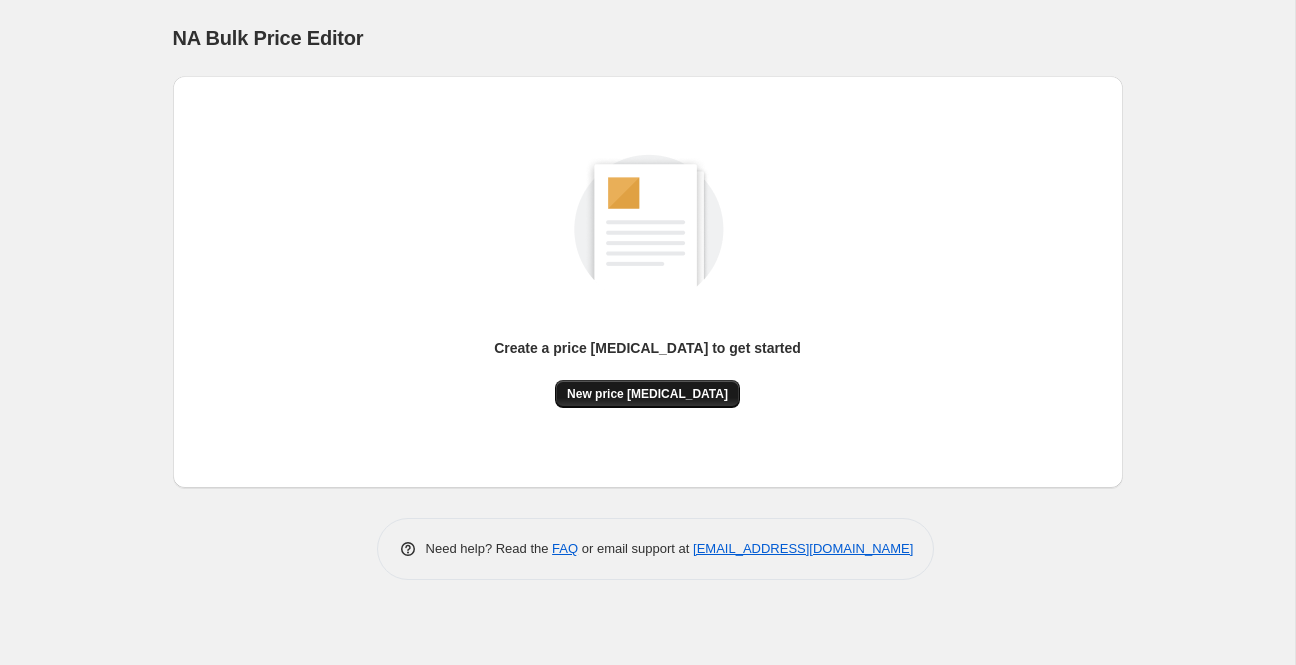 click on "New price [MEDICAL_DATA]" at bounding box center [647, 394] 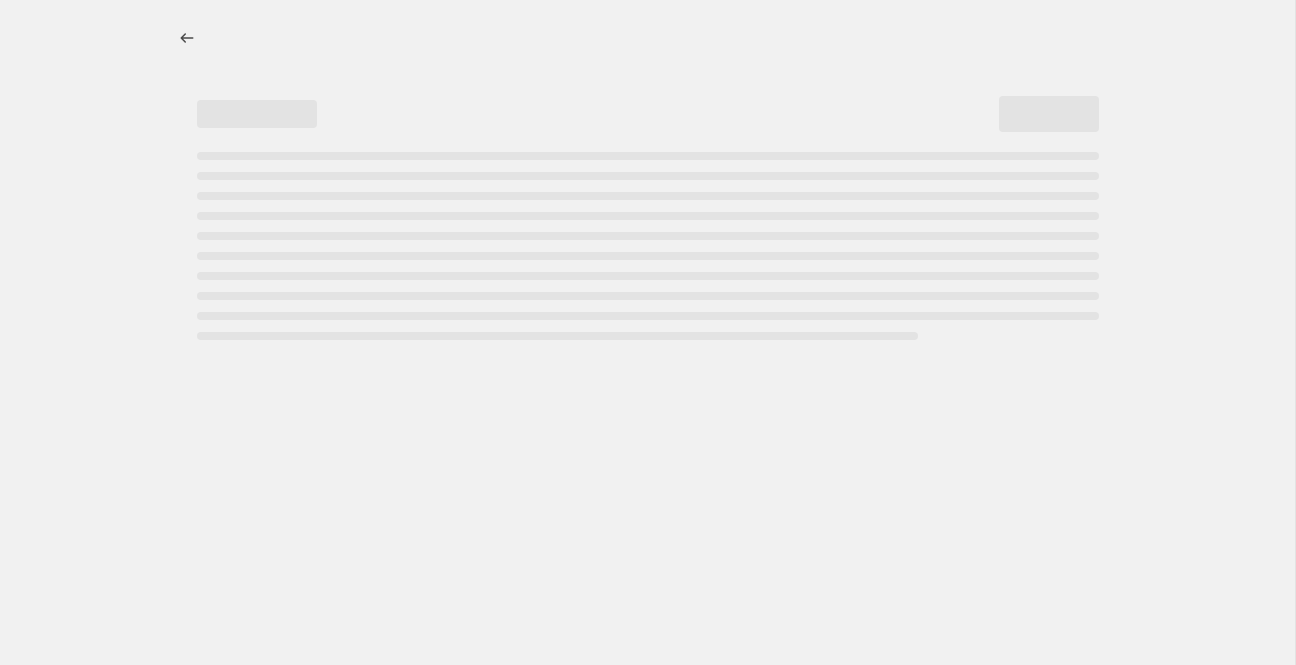 select on "percentage" 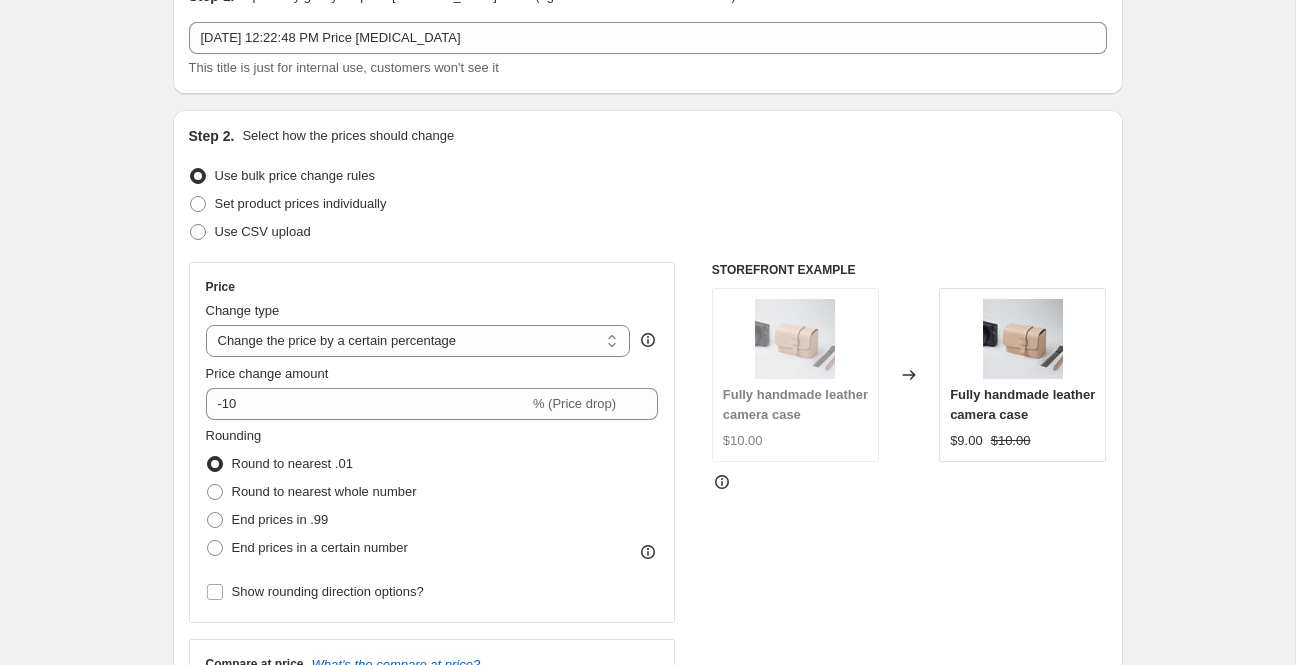 scroll, scrollTop: 107, scrollLeft: 0, axis: vertical 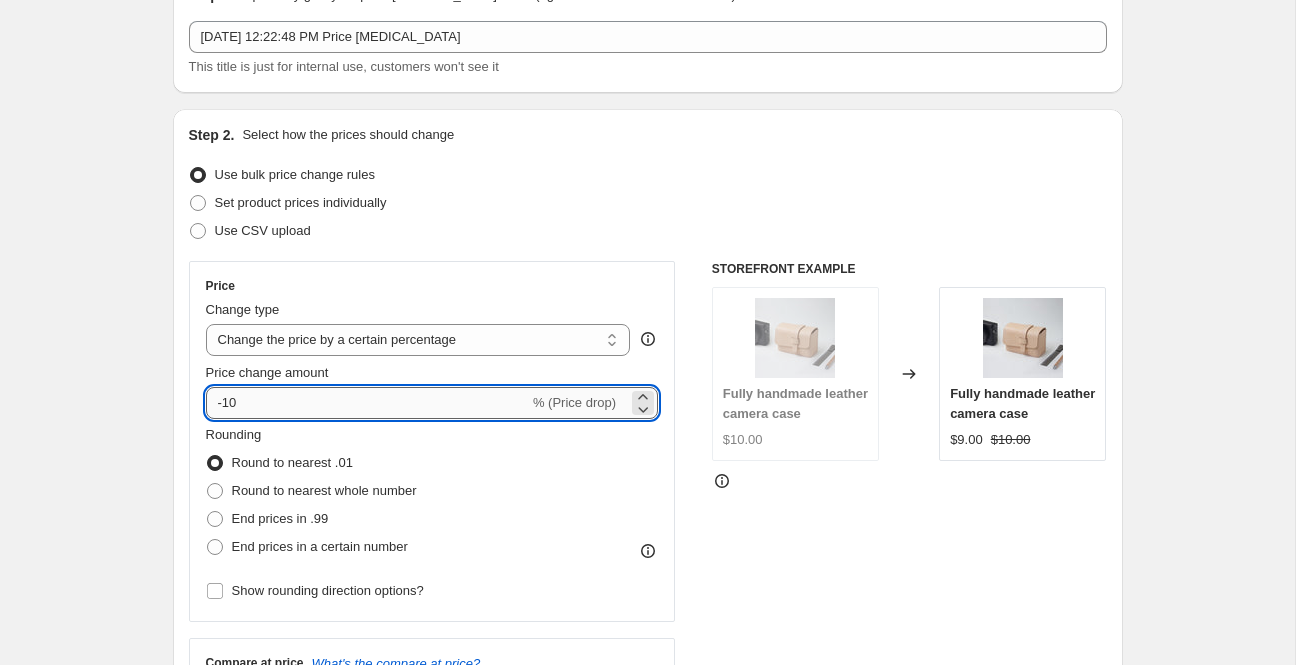 click on "-10" at bounding box center [367, 403] 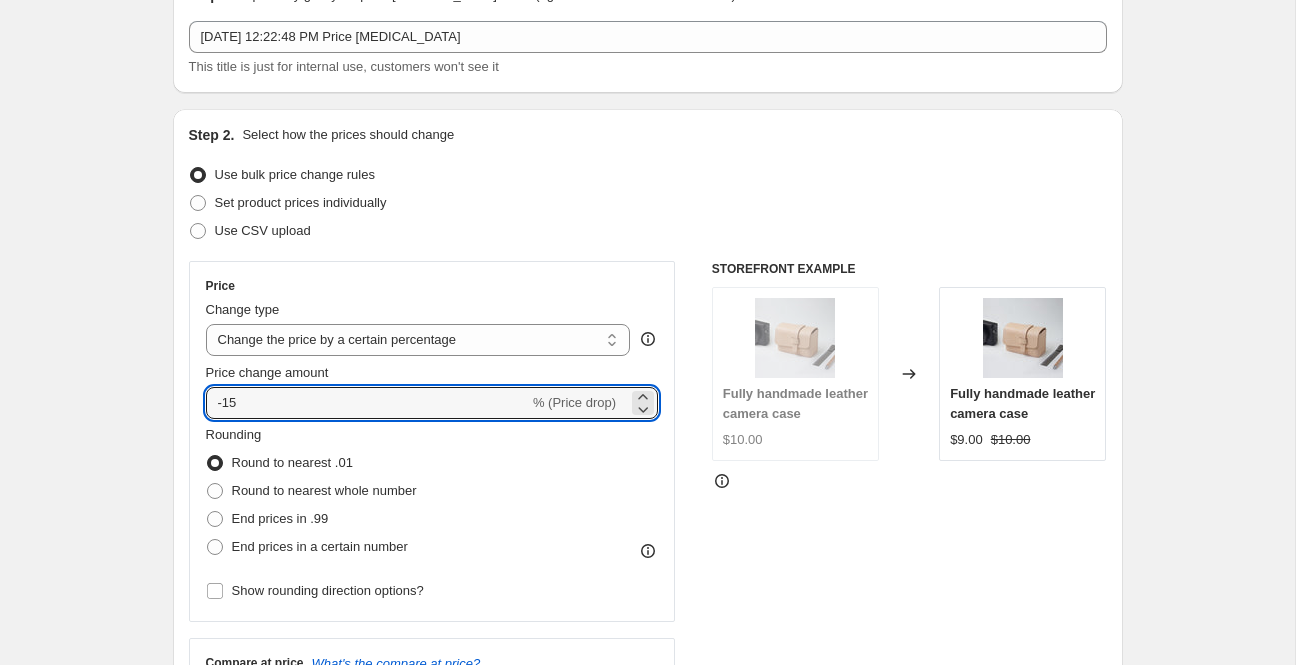 type on "-15" 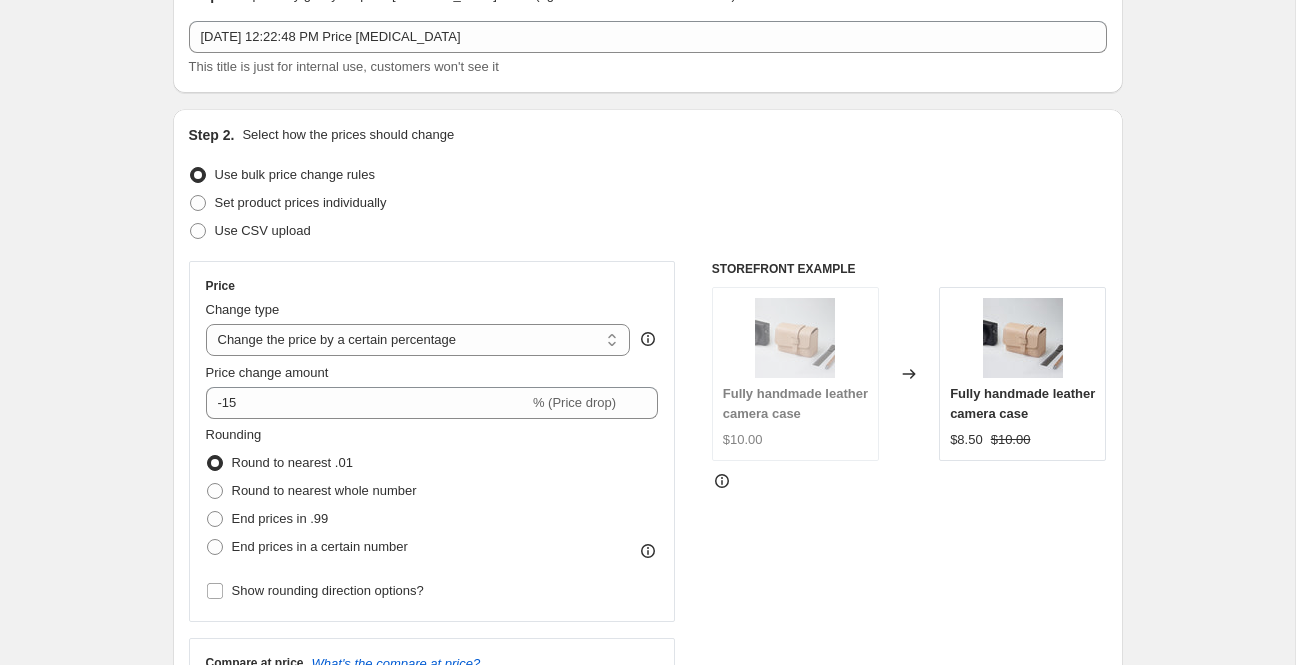 click on "Create new price [MEDICAL_DATA]. This page is ready Create new price [MEDICAL_DATA] Draft Step 1. Optionally give your price [MEDICAL_DATA] a title (eg "March 30% off sale on boots") [DATE] 12:22:48 PM Price [MEDICAL_DATA] This title is just for internal use, customers won't see it Step 2. Select how the prices should change Use bulk price change rules Set product prices individually Use CSV upload Price Change type Change the price to a certain amount Change the price by a certain amount Change the price by a certain percentage Change the price to the current compare at price (price before sale) Change the price by a certain amount relative to the compare at price Change the price by a certain percentage relative to the compare at price Don't change the price Change the price by a certain percentage relative to the cost per item Change price to certain cost margin Change the price by a certain percentage Price change amount -15 % (Price drop) Rounding Round to nearest .01 Round to nearest whole number Change type" at bounding box center (647, 899) 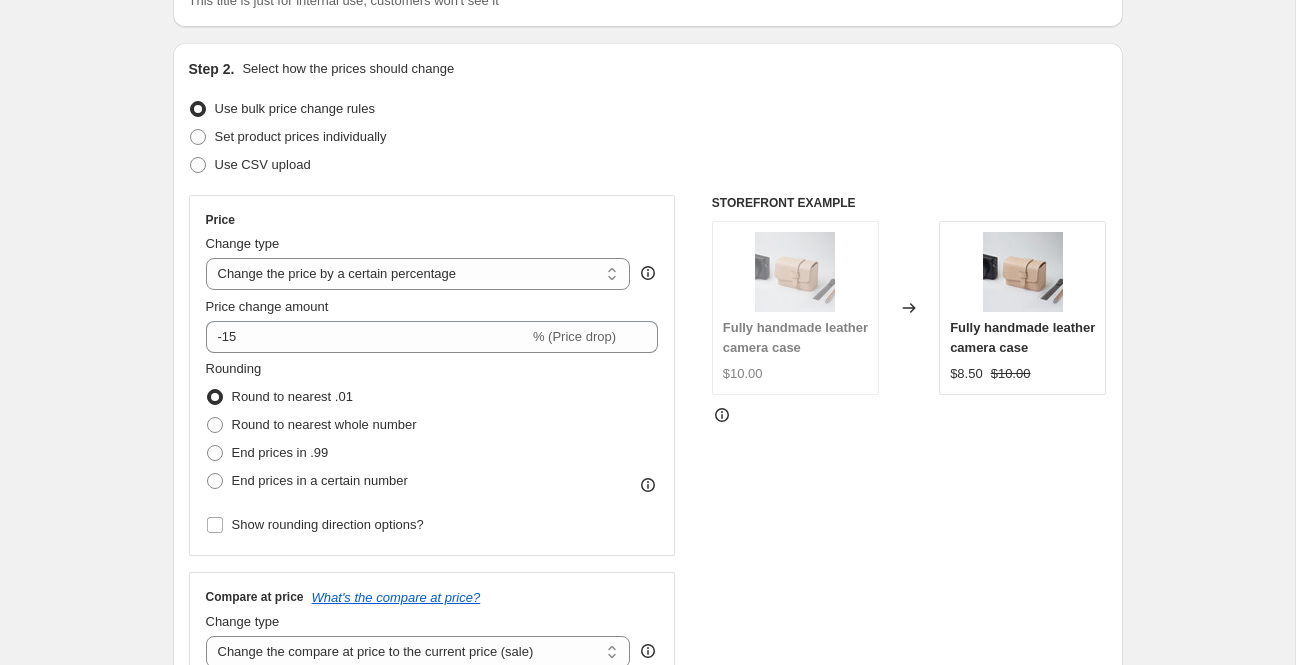 scroll, scrollTop: 174, scrollLeft: 0, axis: vertical 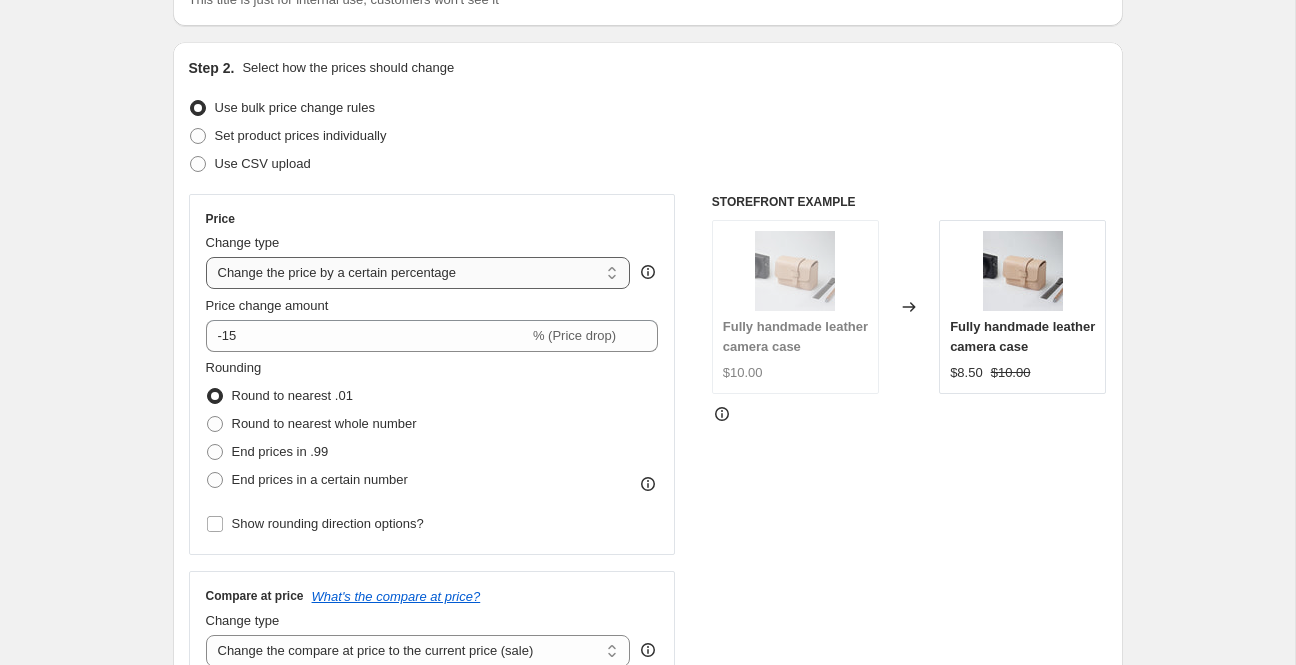 click on "Change the price to a certain amount Change the price by a certain amount Change the price by a certain percentage Change the price to the current compare at price (price before sale) Change the price by a certain amount relative to the compare at price Change the price by a certain percentage relative to the compare at price Don't change the price Change the price by a certain percentage relative to the cost per item Change price to certain cost margin" at bounding box center [418, 273] 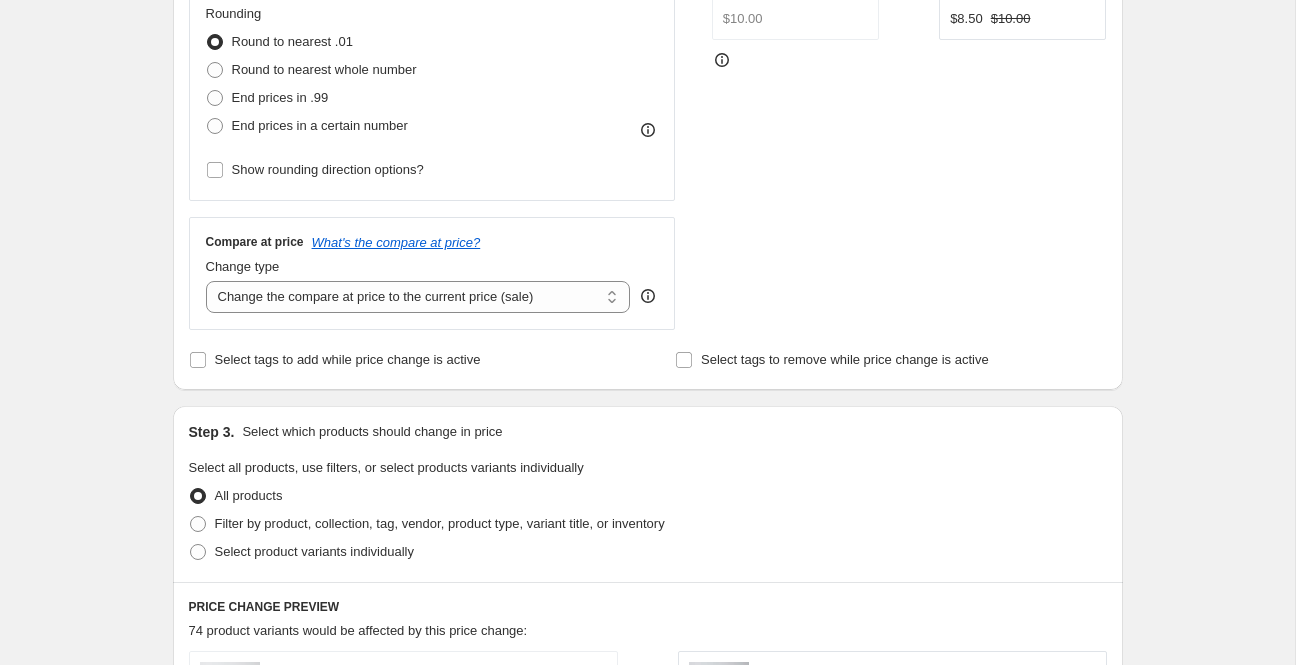 scroll, scrollTop: 528, scrollLeft: 0, axis: vertical 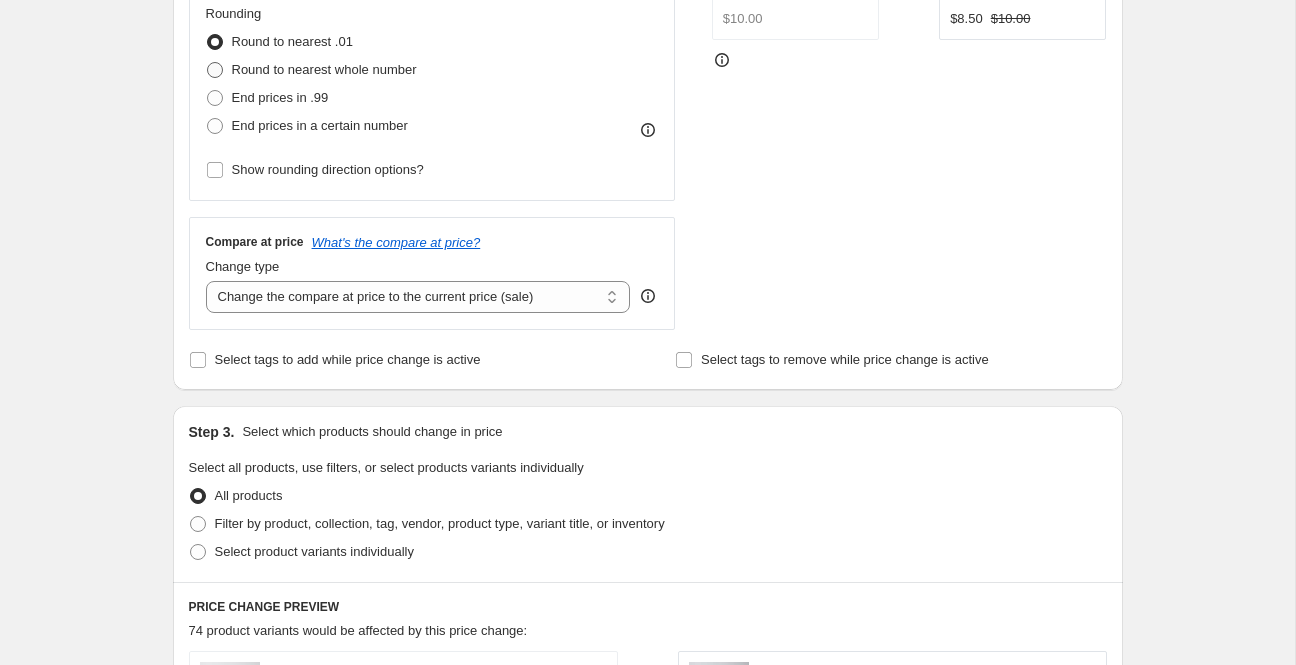 click on "Round to nearest whole number" at bounding box center [324, 69] 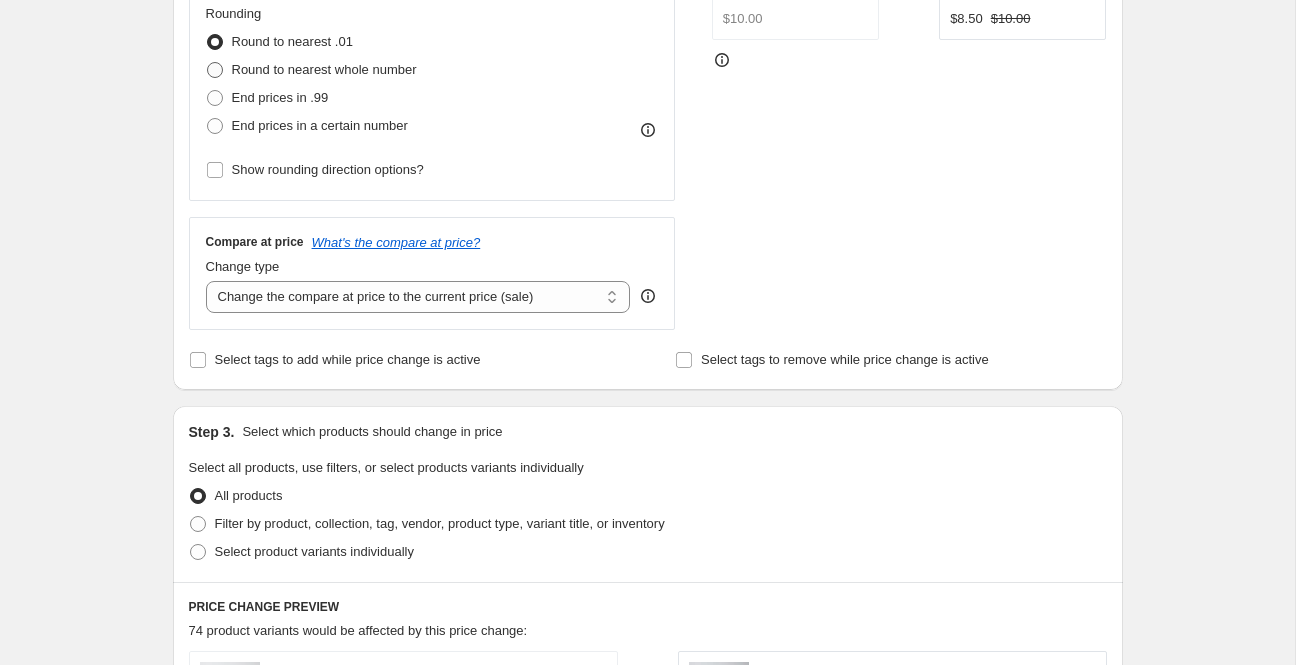click on "Round to nearest whole number" at bounding box center [207, 62] 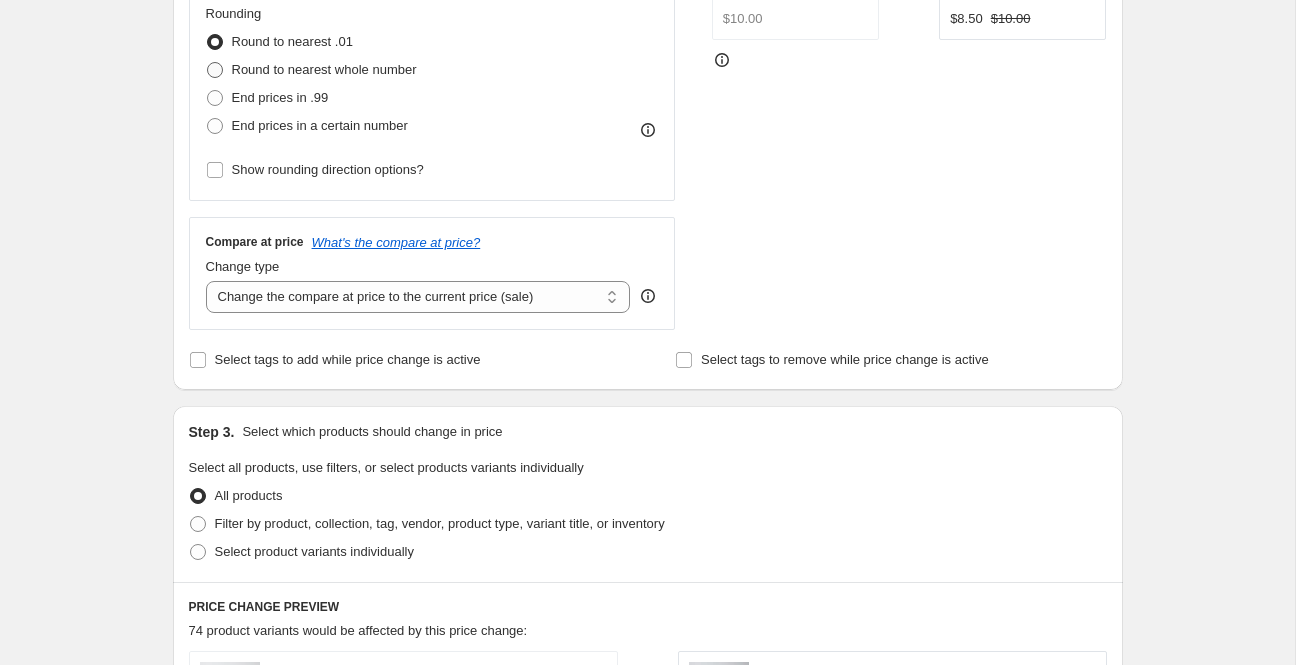 radio on "true" 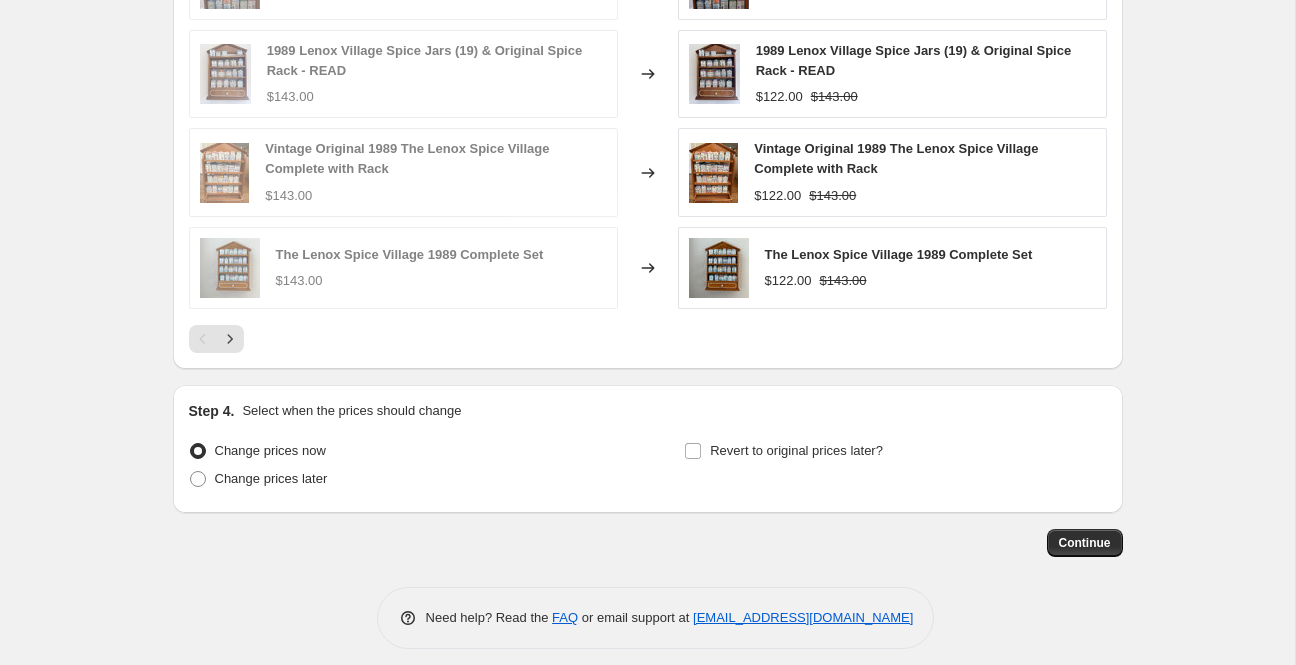 scroll, scrollTop: 1334, scrollLeft: 0, axis: vertical 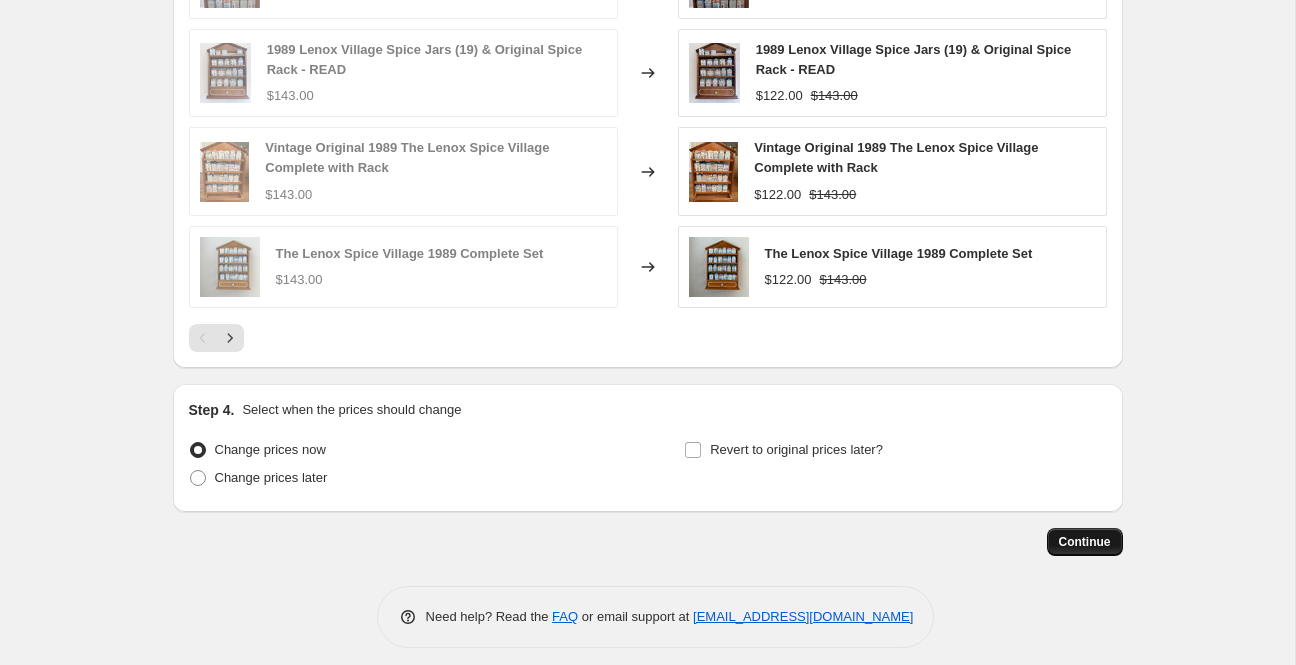 click on "Continue" at bounding box center (1085, 542) 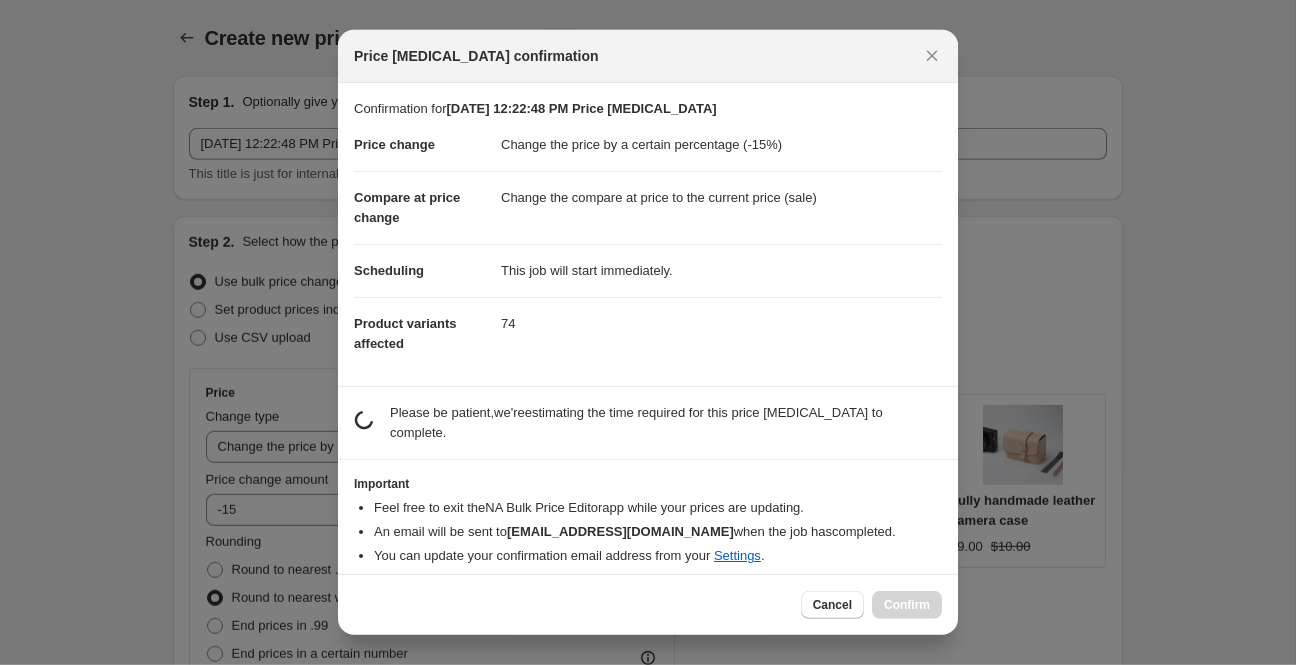 scroll, scrollTop: 0, scrollLeft: 0, axis: both 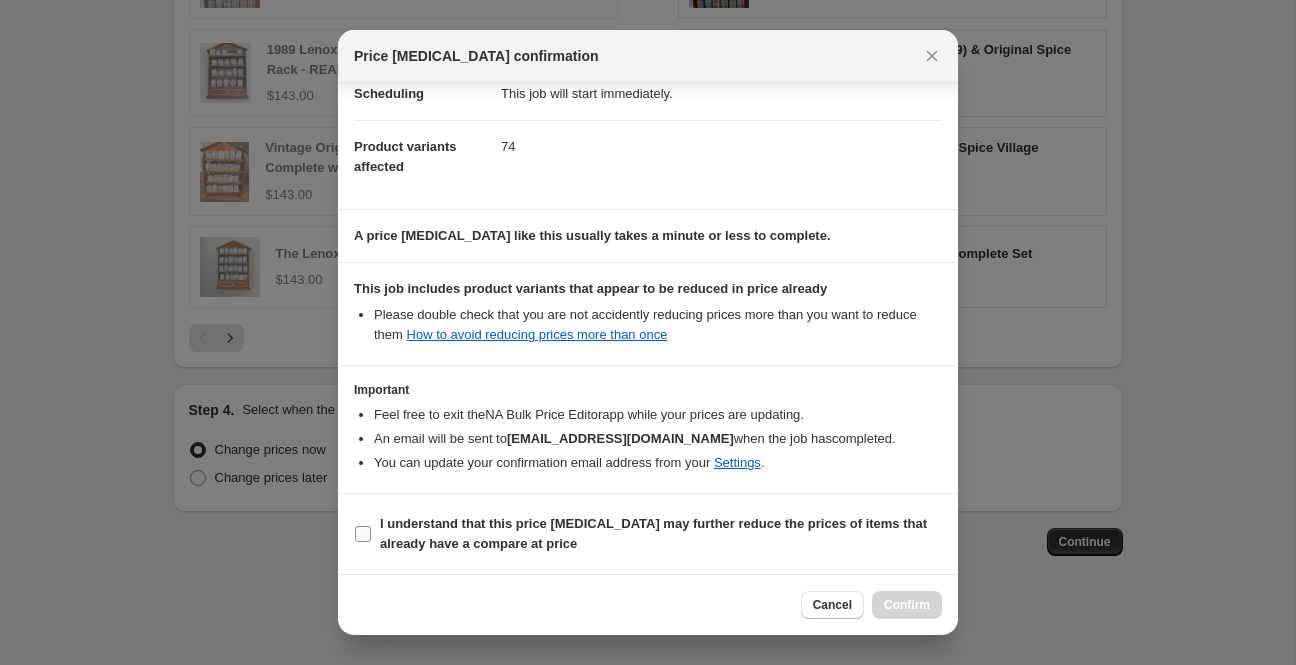 click on "I understand that this price [MEDICAL_DATA] may further reduce the prices of items that already have a compare at price" at bounding box center [661, 534] 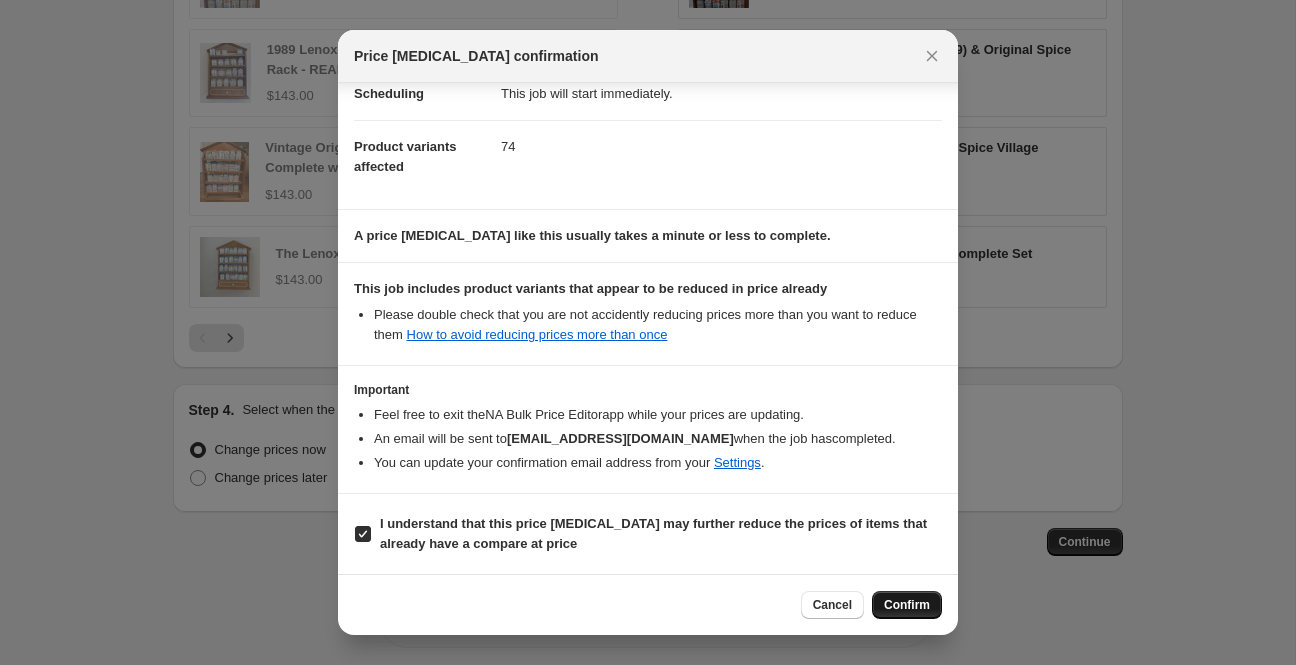 click on "Confirm" at bounding box center (907, 605) 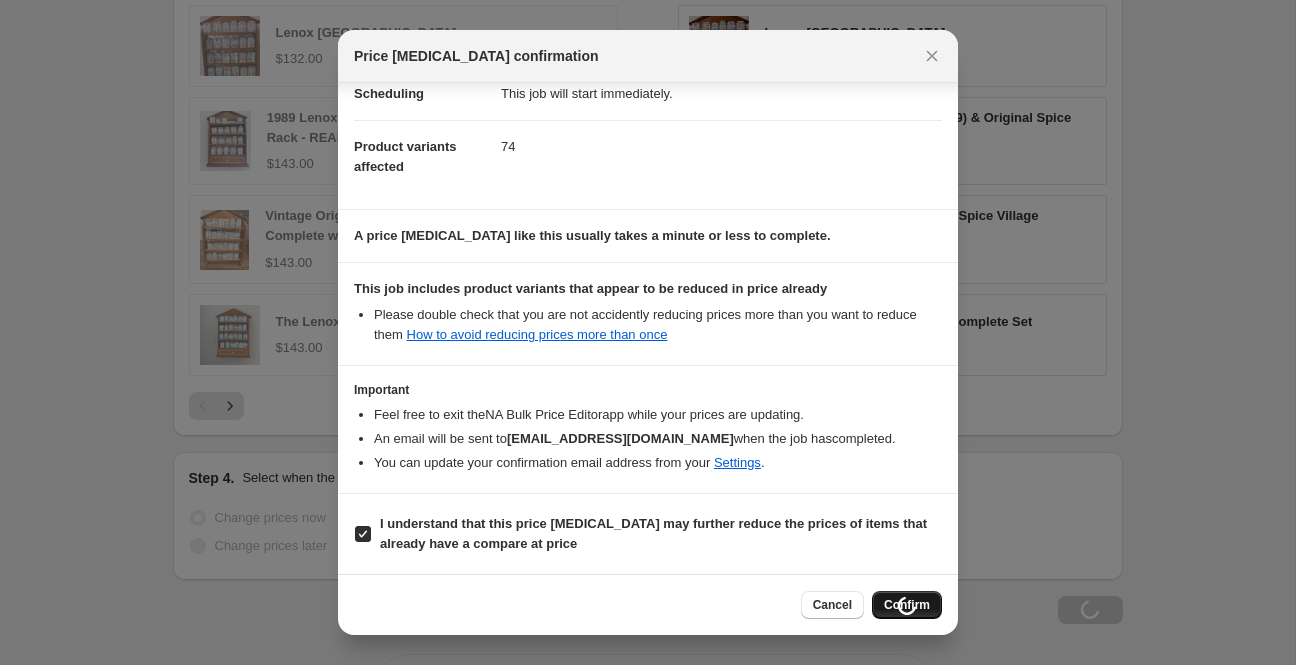 scroll, scrollTop: 1402, scrollLeft: 0, axis: vertical 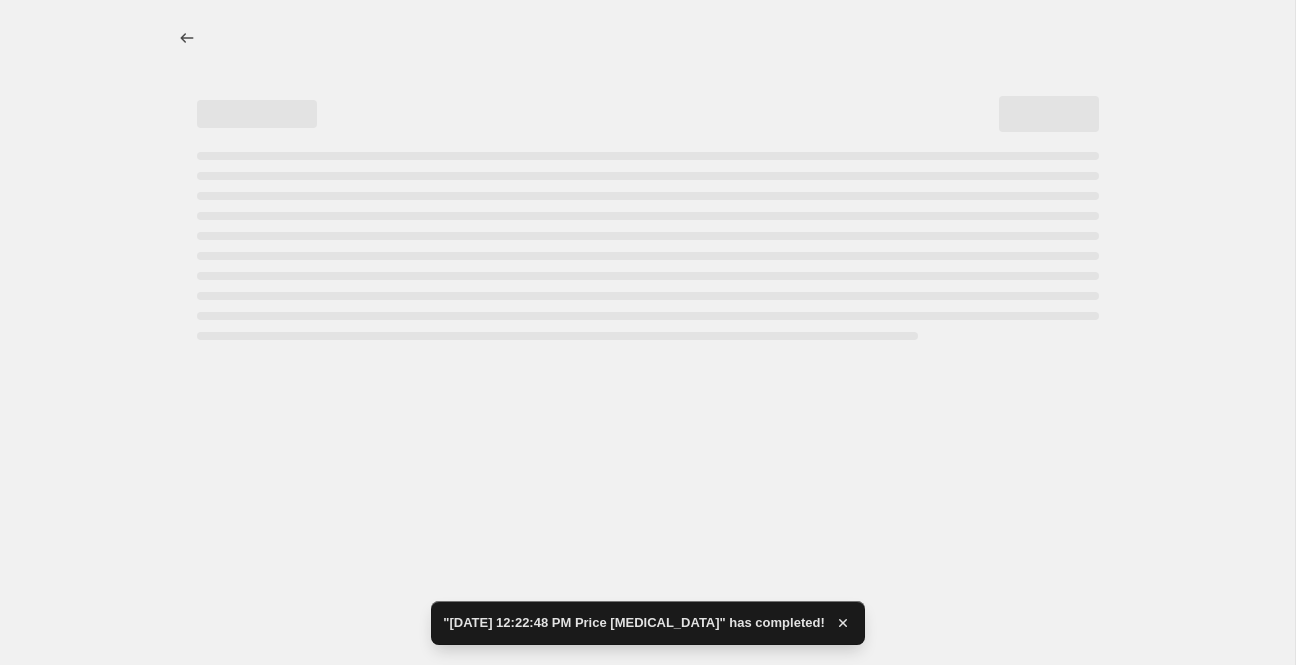 select on "percentage" 